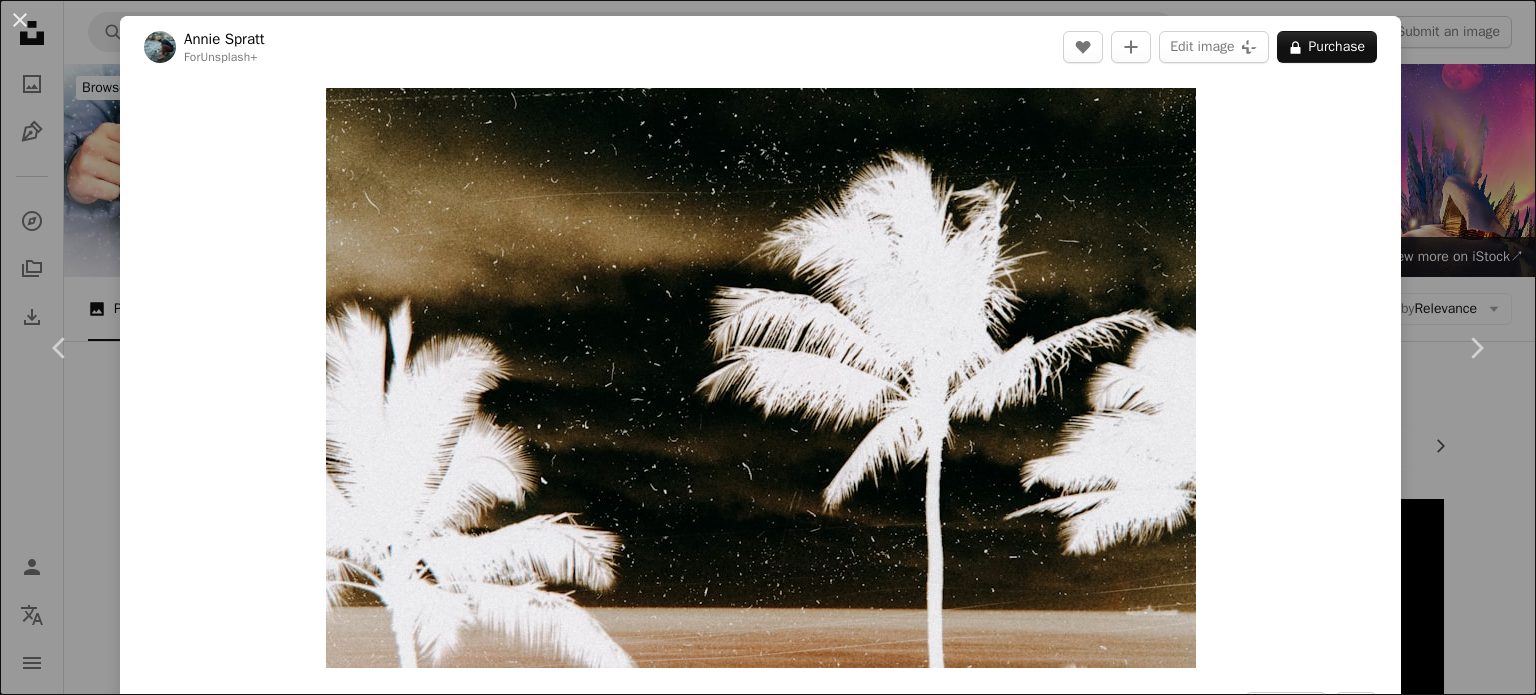 scroll, scrollTop: 6118, scrollLeft: 0, axis: vertical 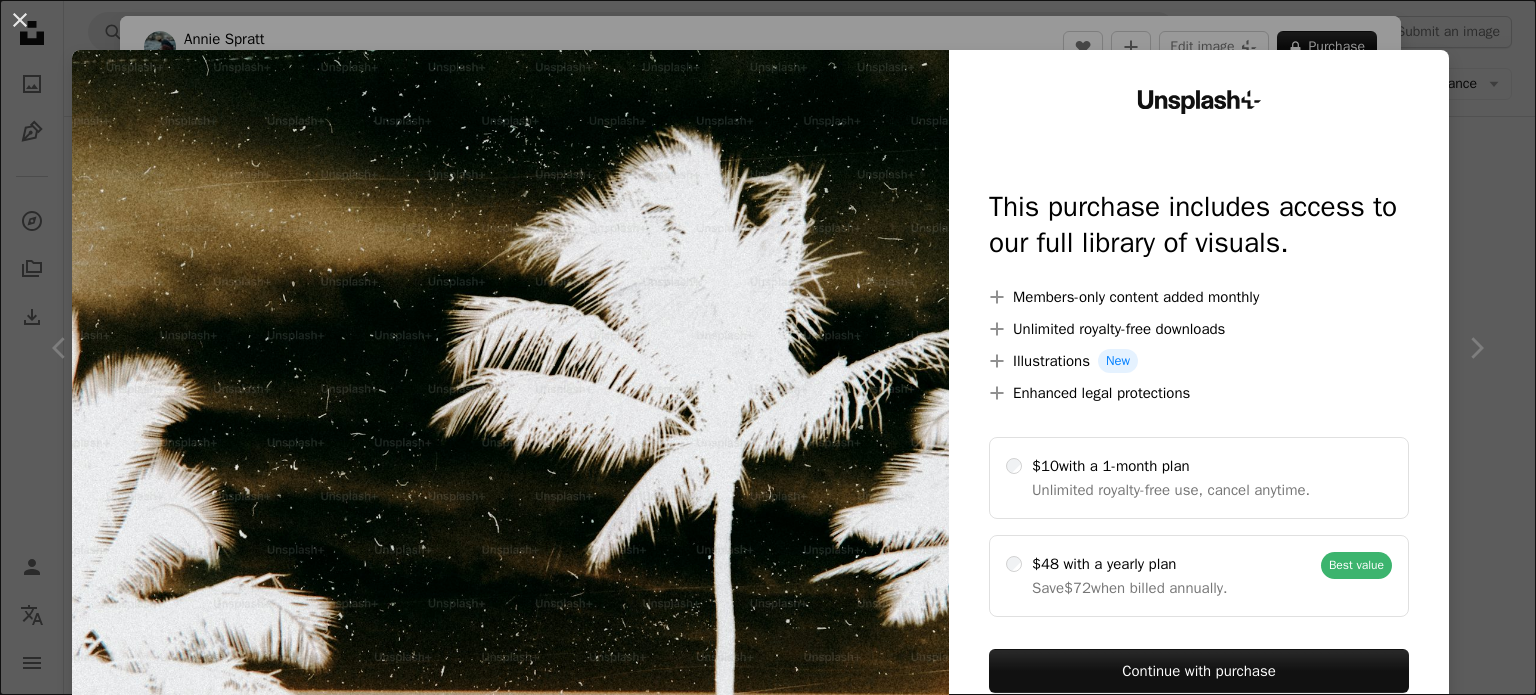 drag, startPoint x: 14, startPoint y: 7, endPoint x: 300, endPoint y: 151, distance: 320.20618 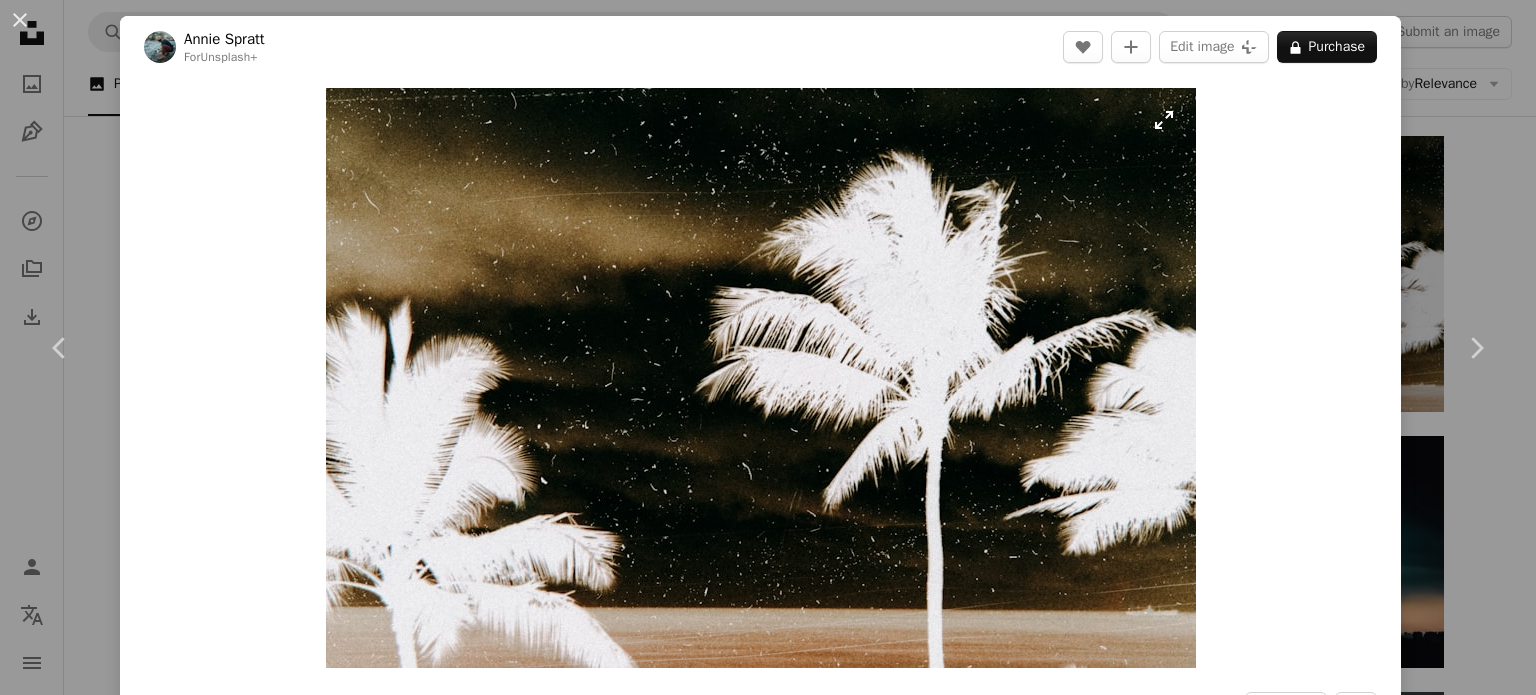 scroll, scrollTop: 164, scrollLeft: 0, axis: vertical 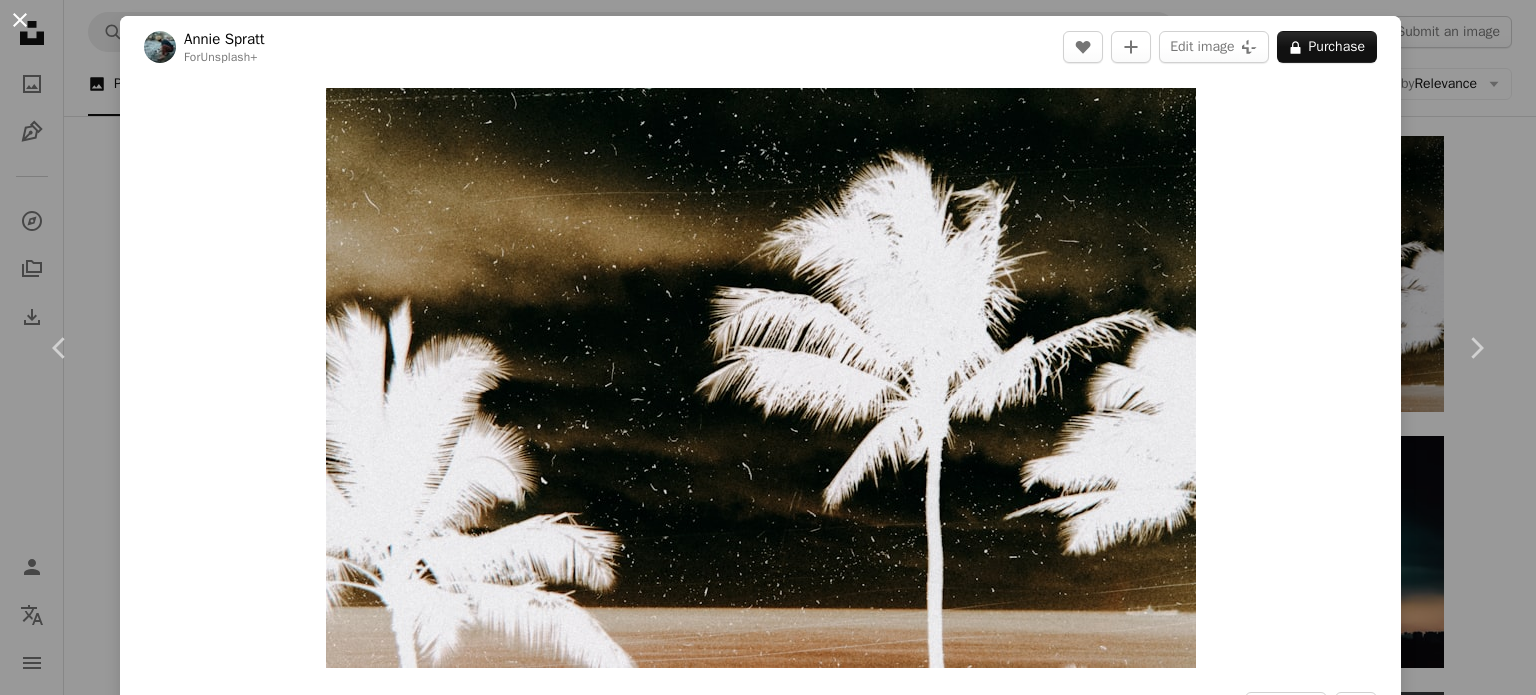 click on "An X shape" at bounding box center [20, 20] 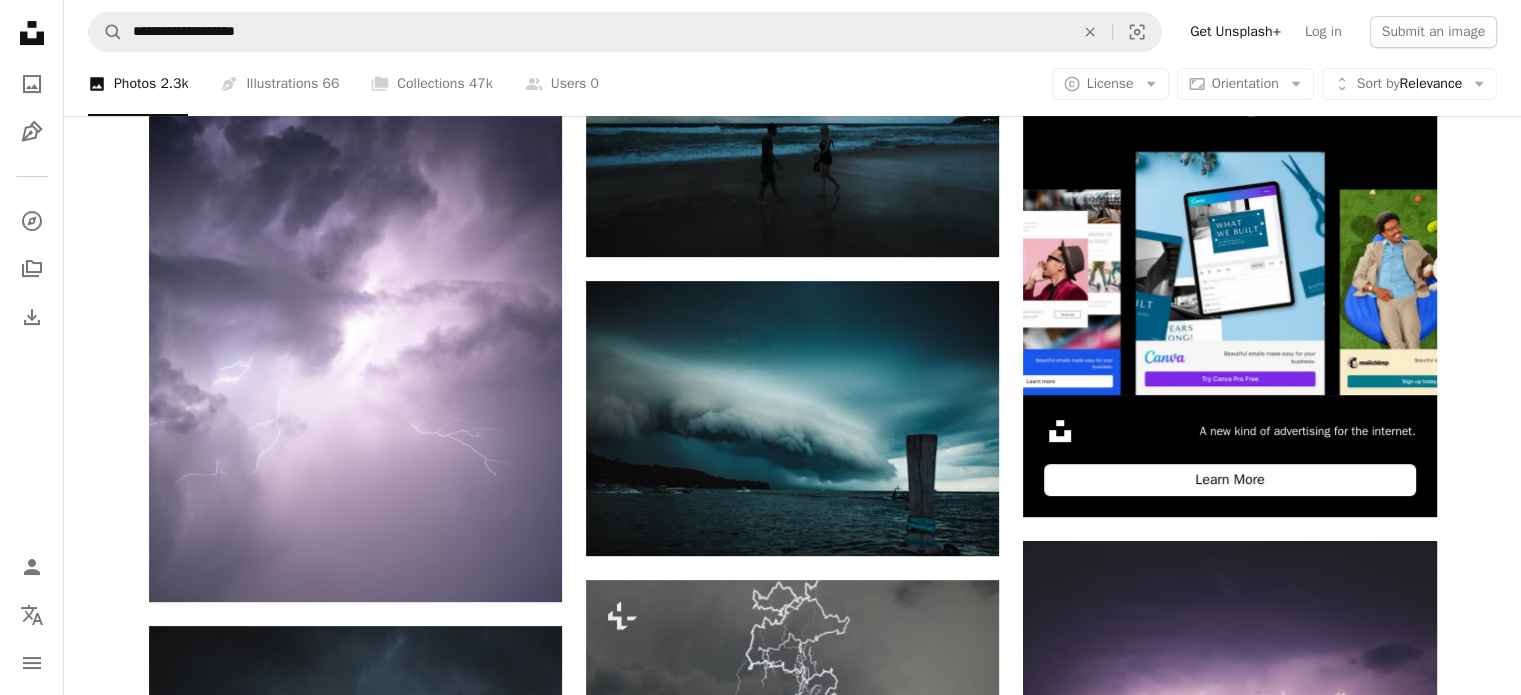 scroll, scrollTop: 0, scrollLeft: 0, axis: both 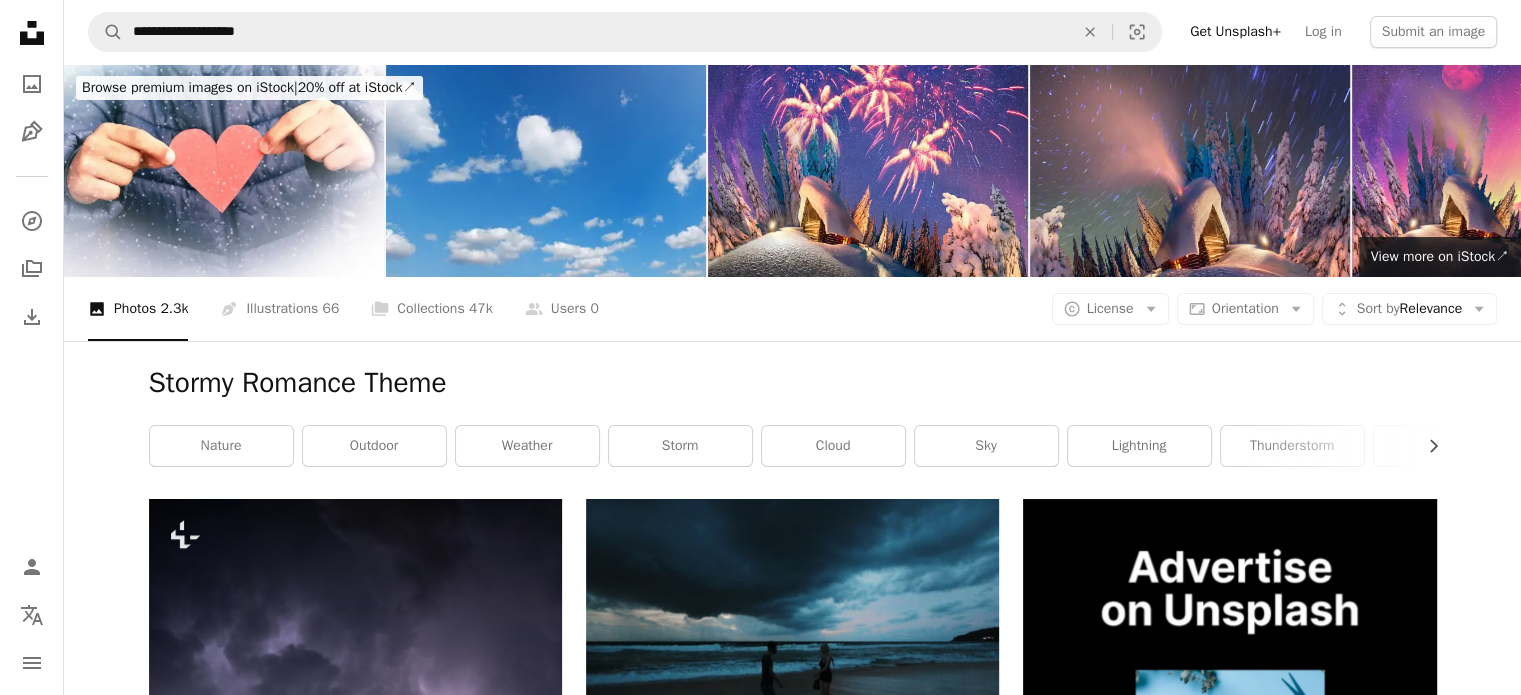 drag, startPoint x: 367, startPoint y: 389, endPoint x: 150, endPoint y: 354, distance: 219.80446 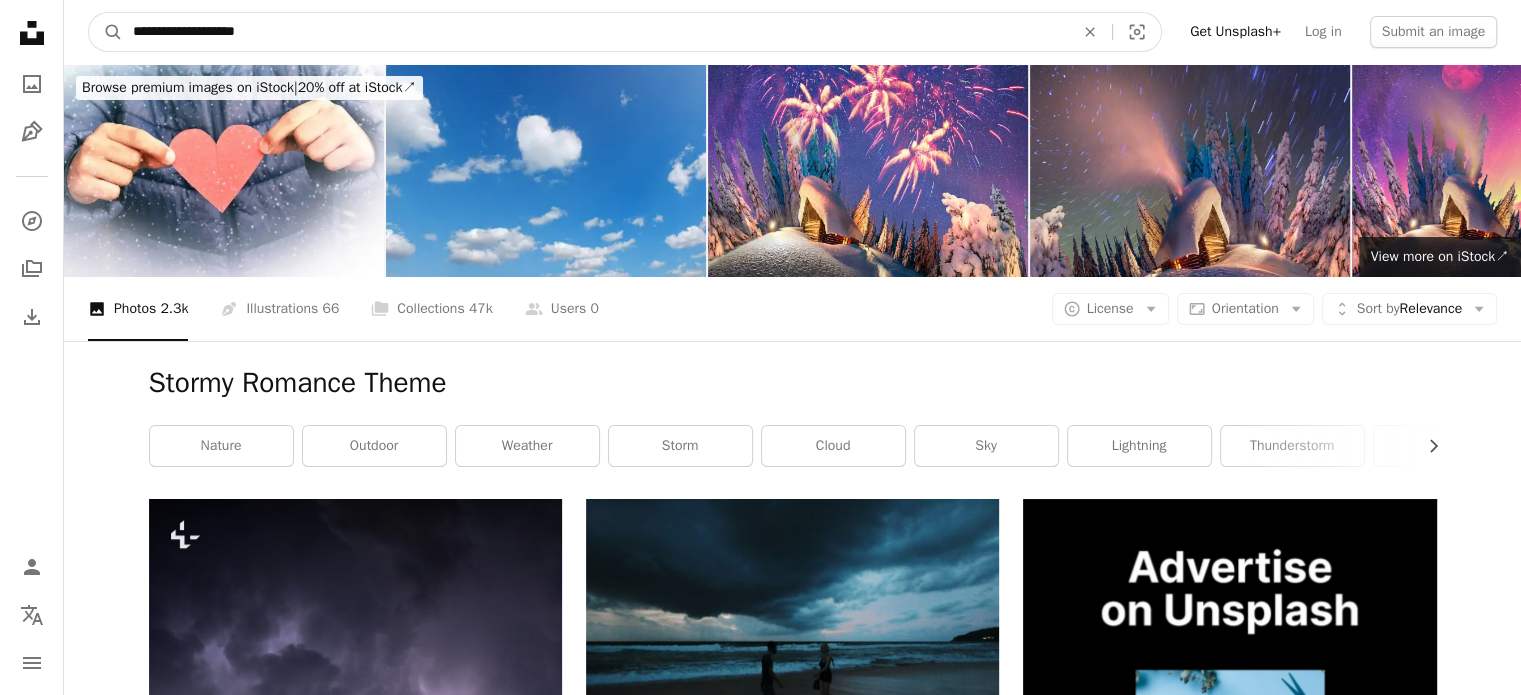 drag, startPoint x: 289, startPoint y: 37, endPoint x: 76, endPoint y: 27, distance: 213.23462 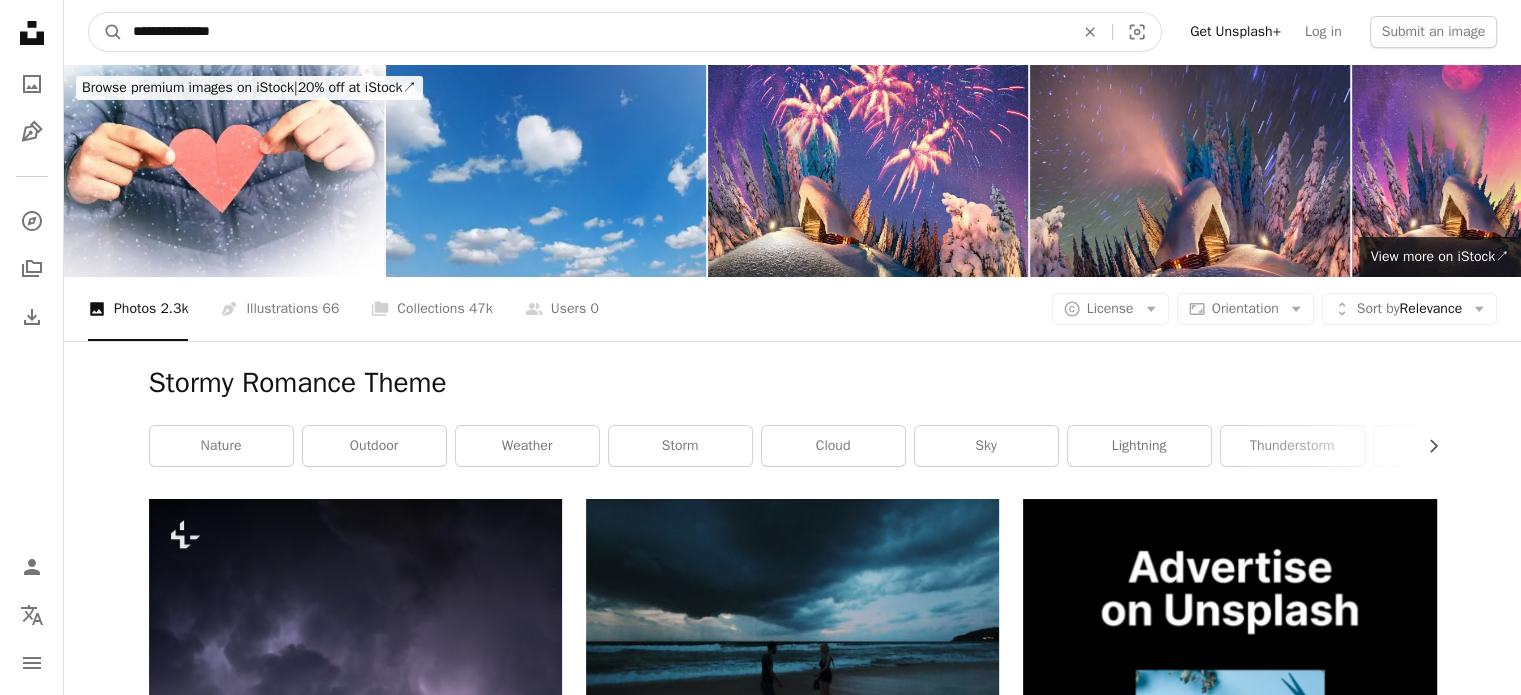 type on "**********" 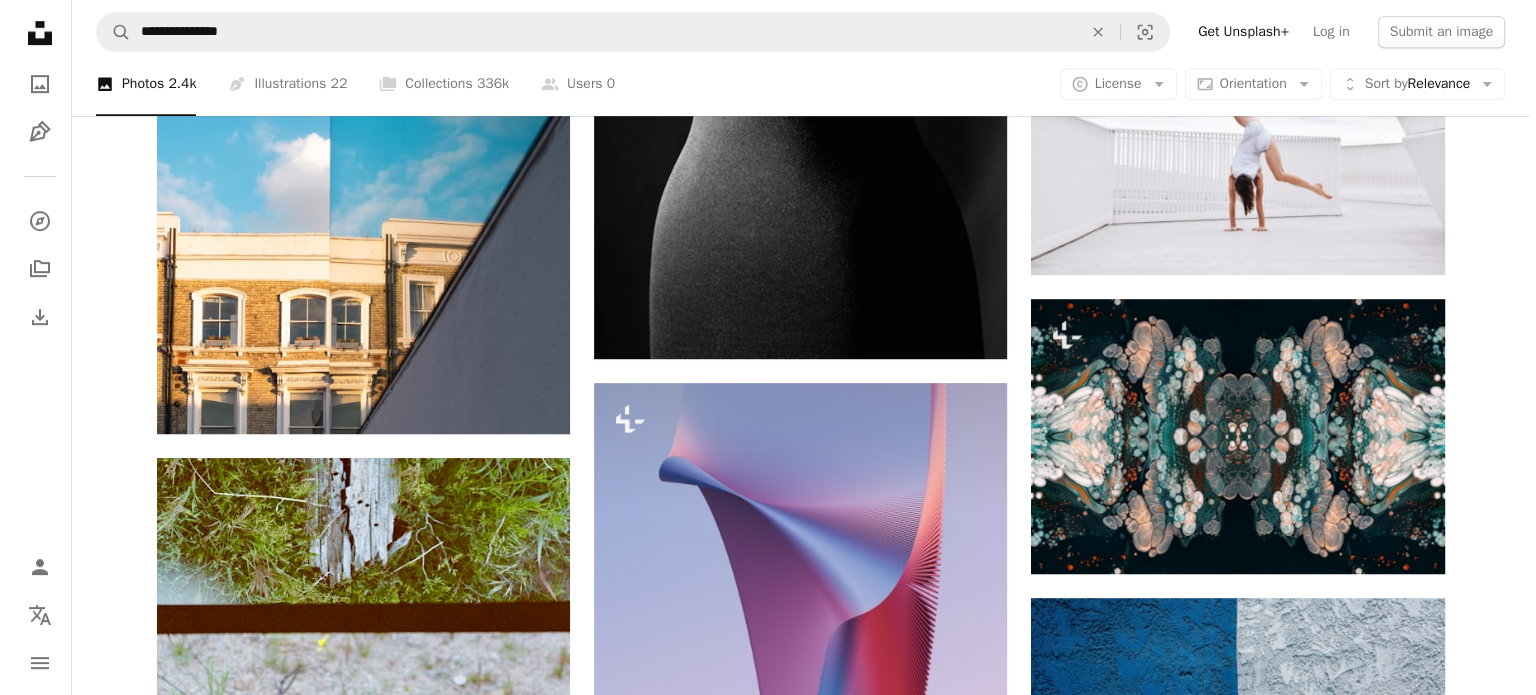 scroll, scrollTop: 904, scrollLeft: 0, axis: vertical 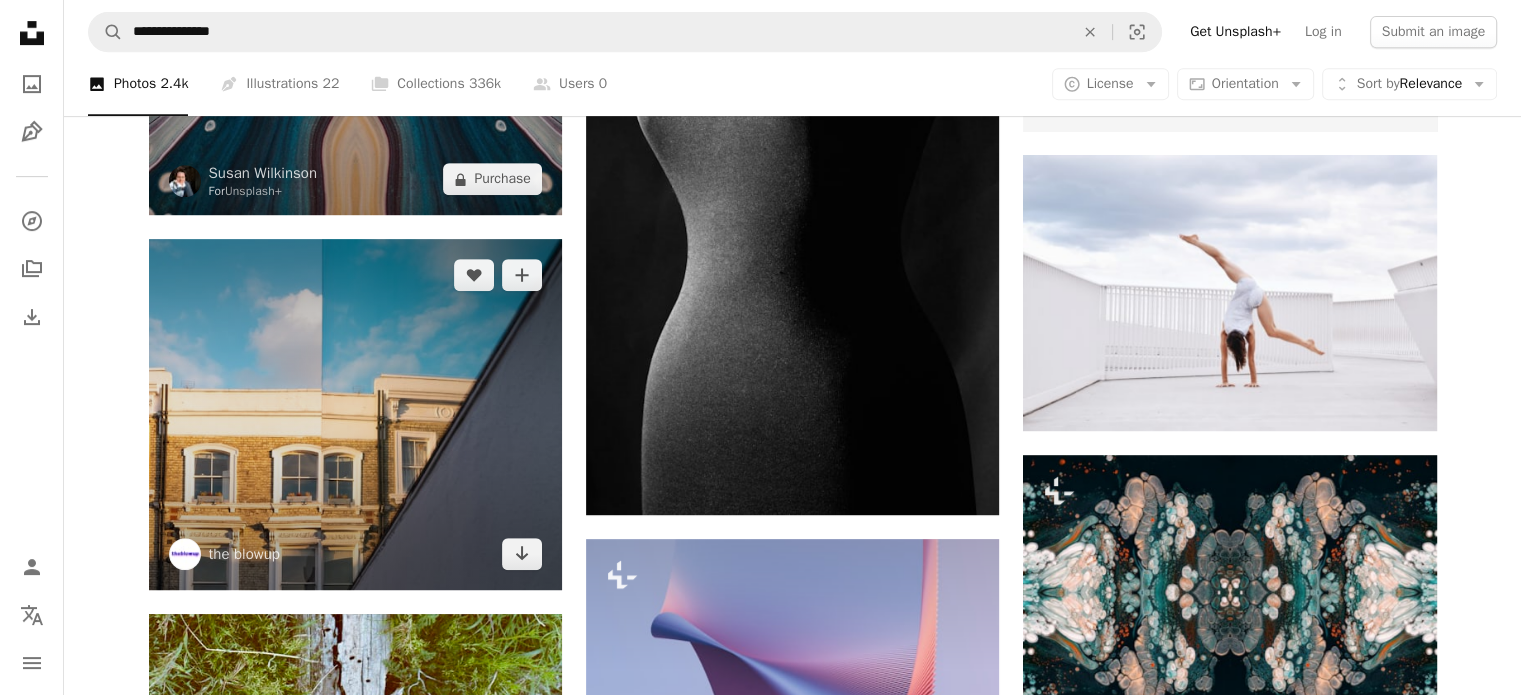 click at bounding box center (355, 414) 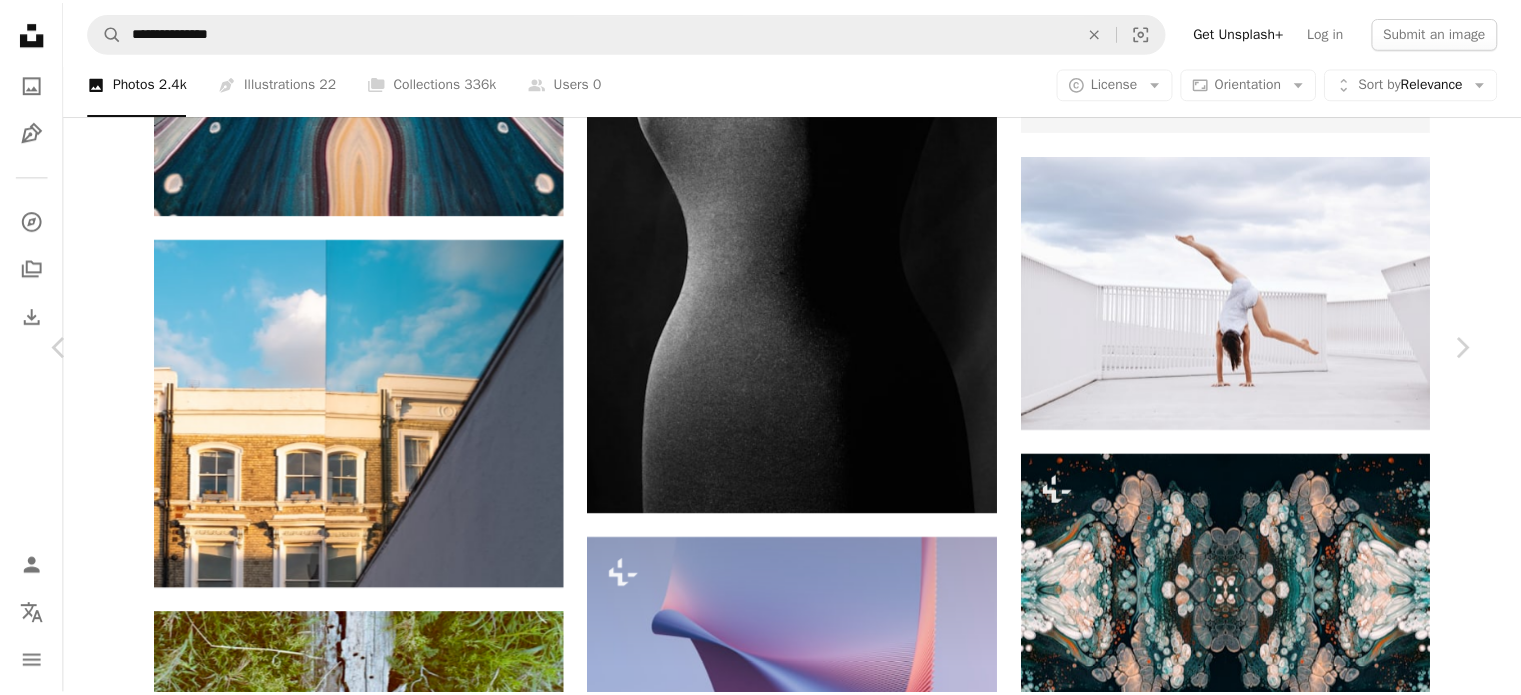 scroll, scrollTop: 4152, scrollLeft: 0, axis: vertical 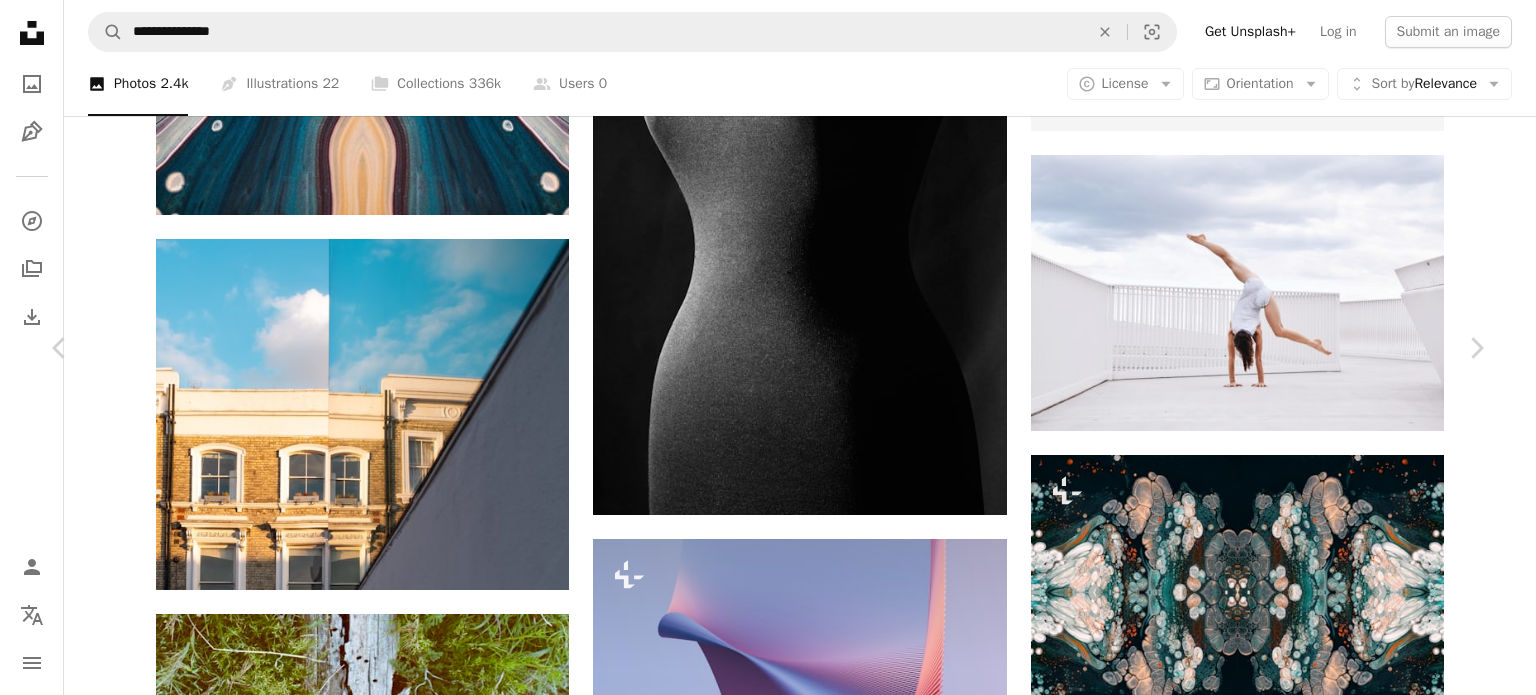 click on "An X shape" at bounding box center [20, 20] 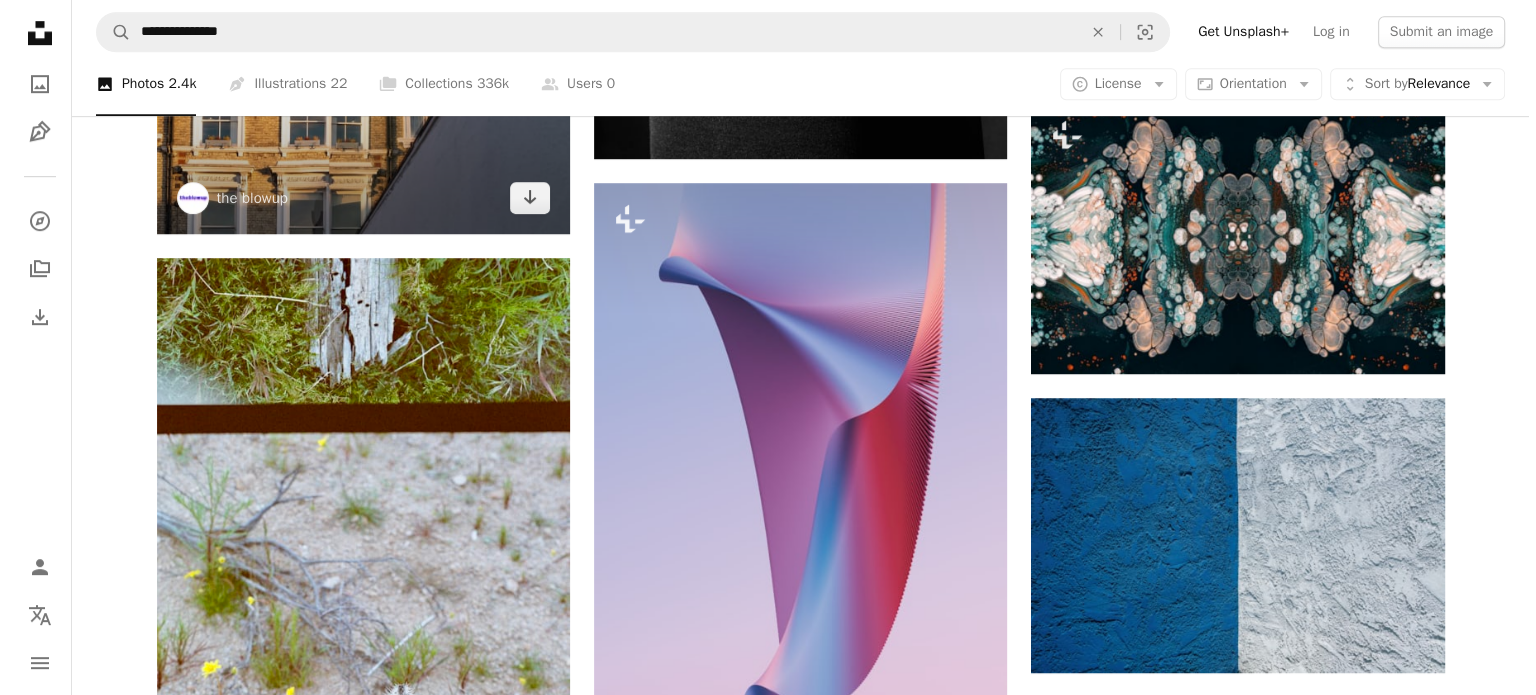 scroll, scrollTop: 1271, scrollLeft: 0, axis: vertical 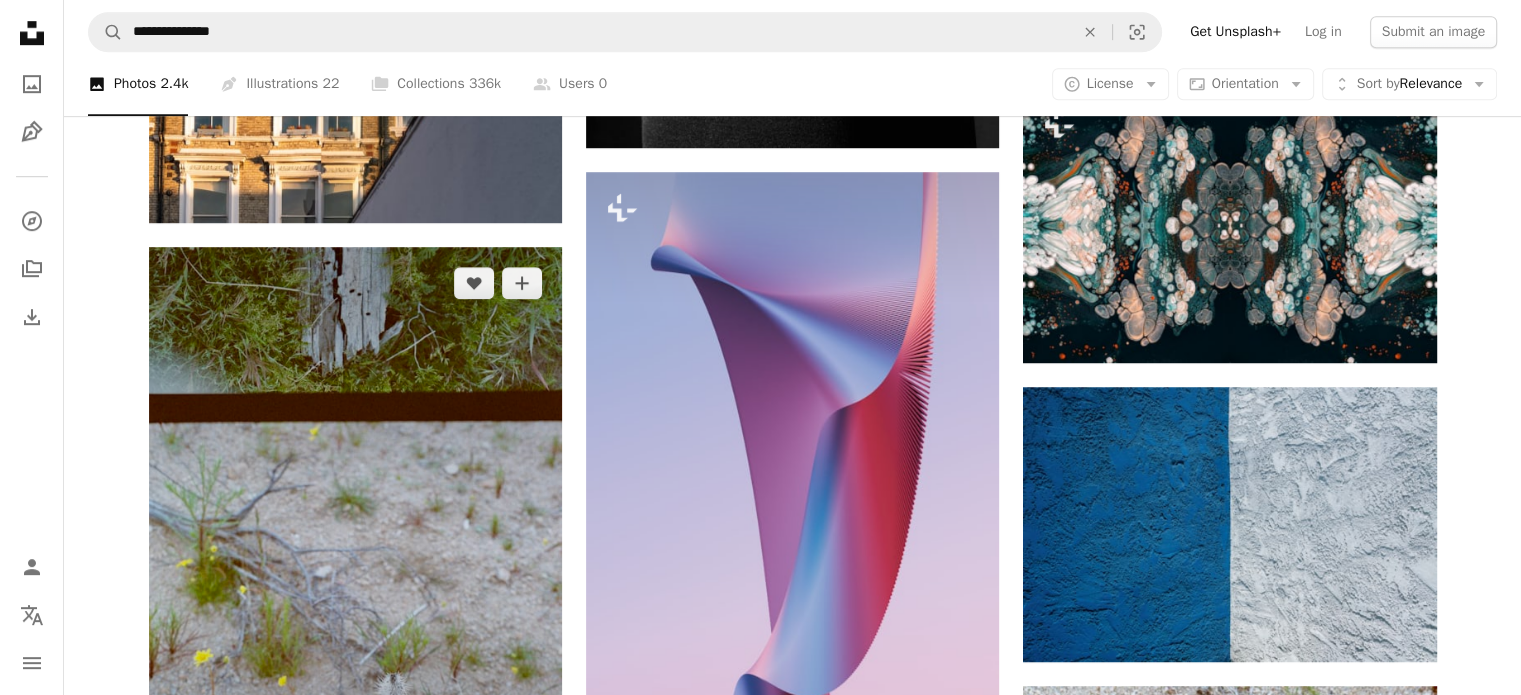 click at bounding box center [355, 558] 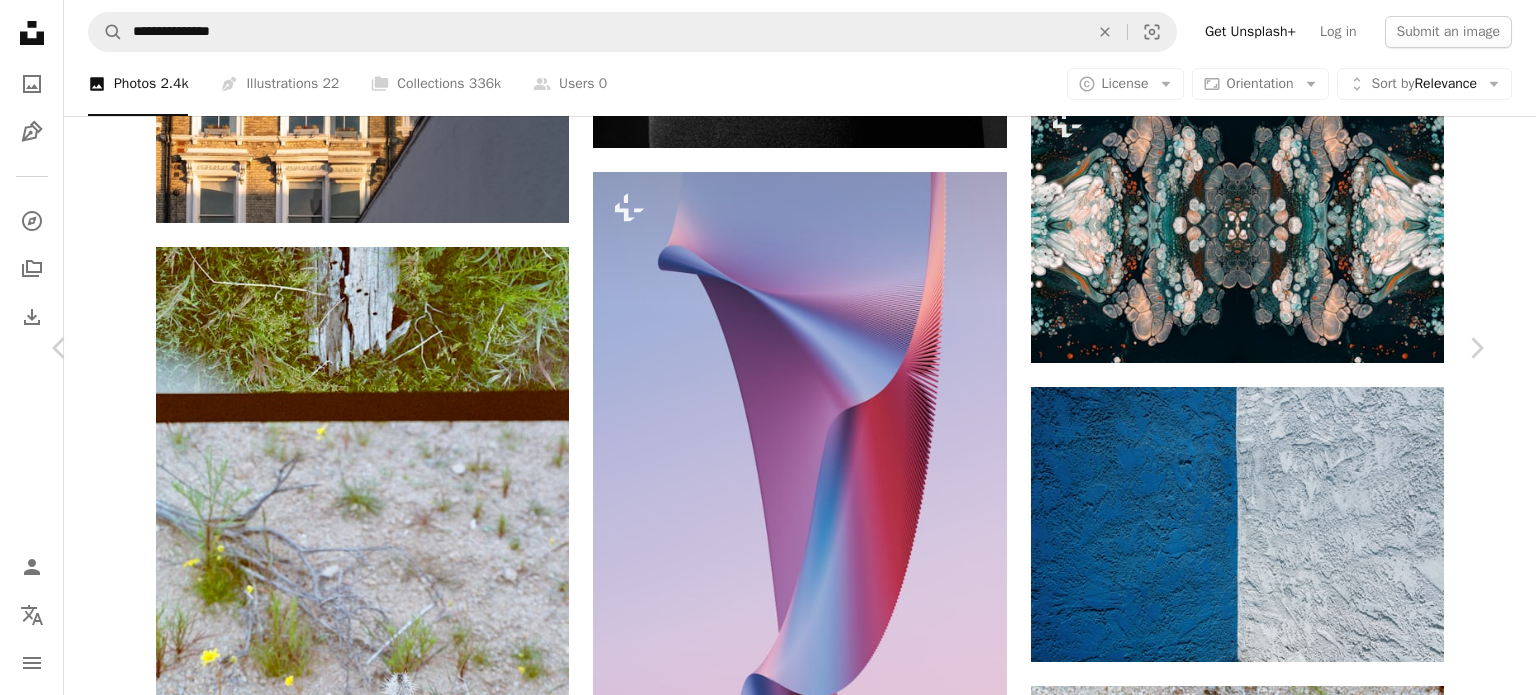 scroll, scrollTop: 2758, scrollLeft: 0, axis: vertical 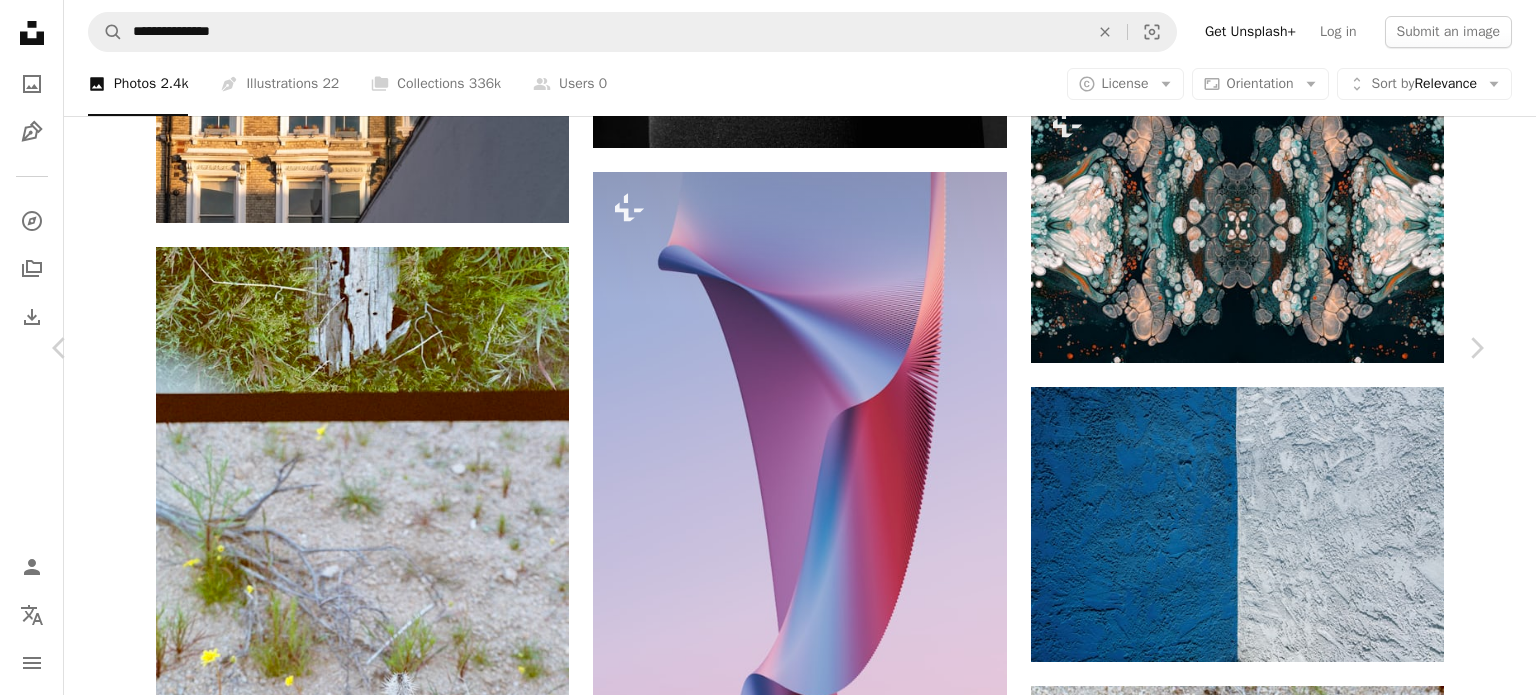 click on "An X shape" at bounding box center [20, 20] 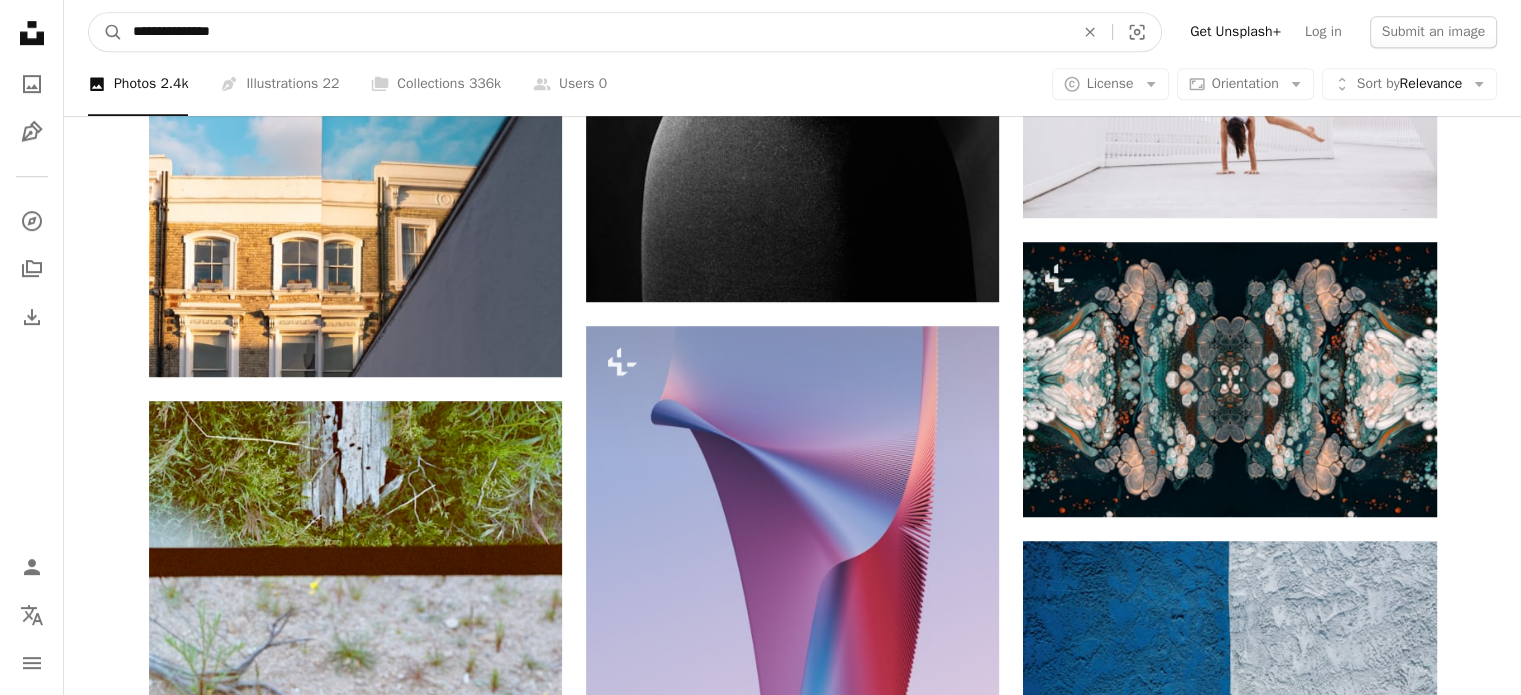 scroll, scrollTop: 977, scrollLeft: 0, axis: vertical 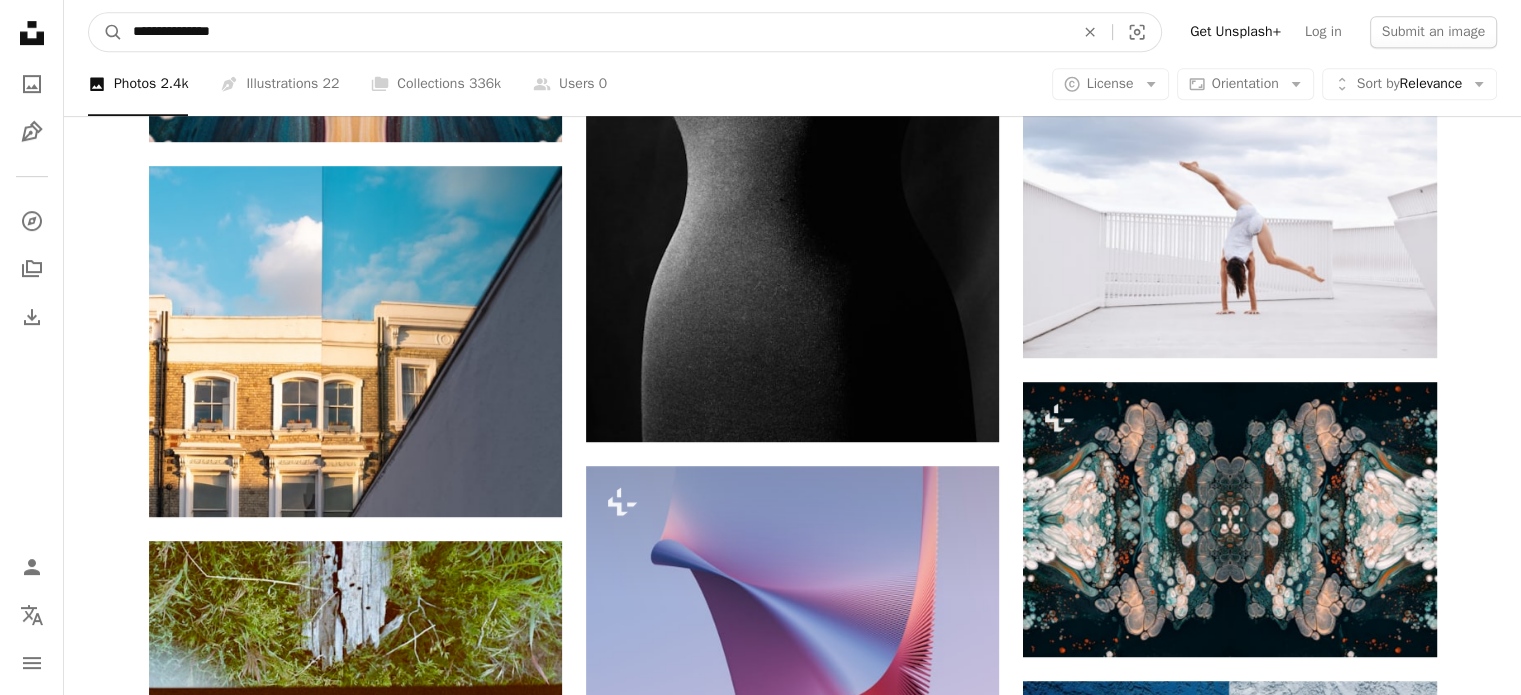 drag, startPoint x: 248, startPoint y: 25, endPoint x: 95, endPoint y: -13, distance: 157.64835 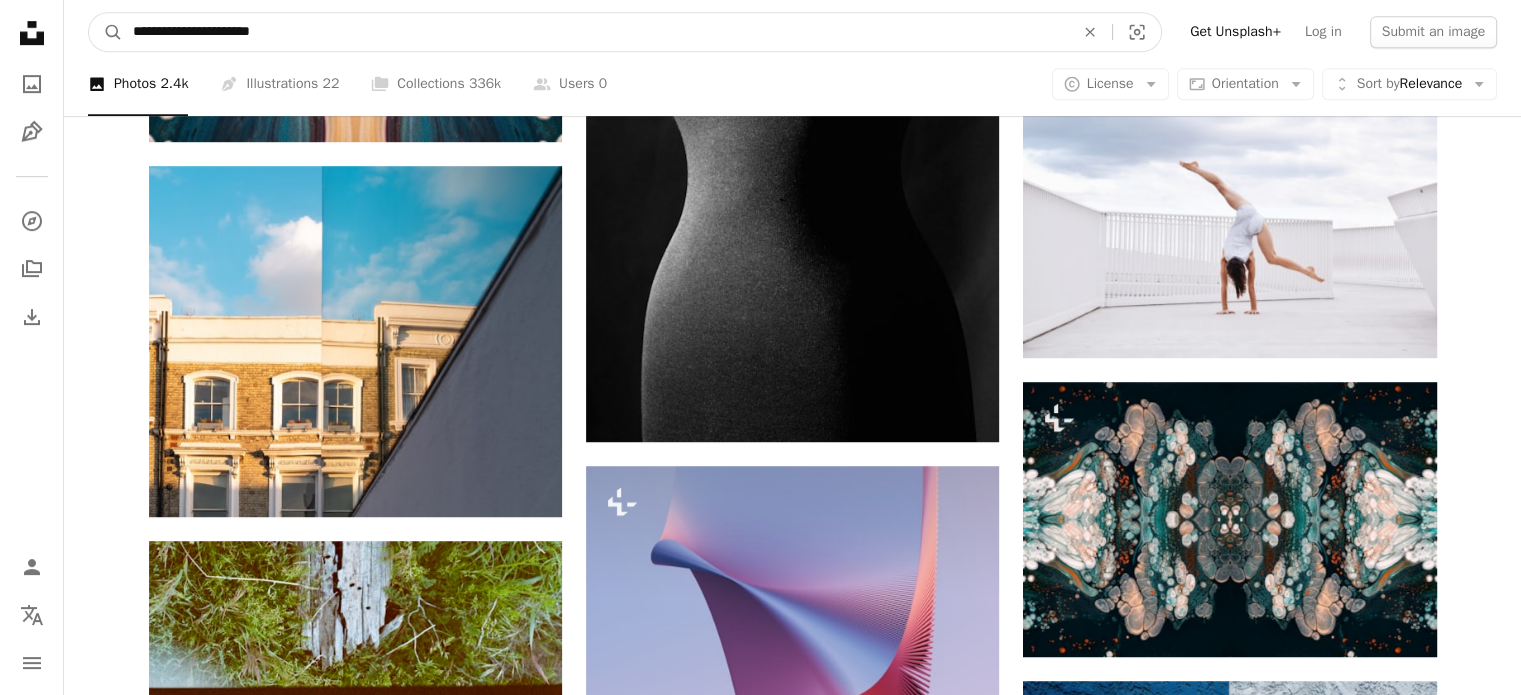 type on "**********" 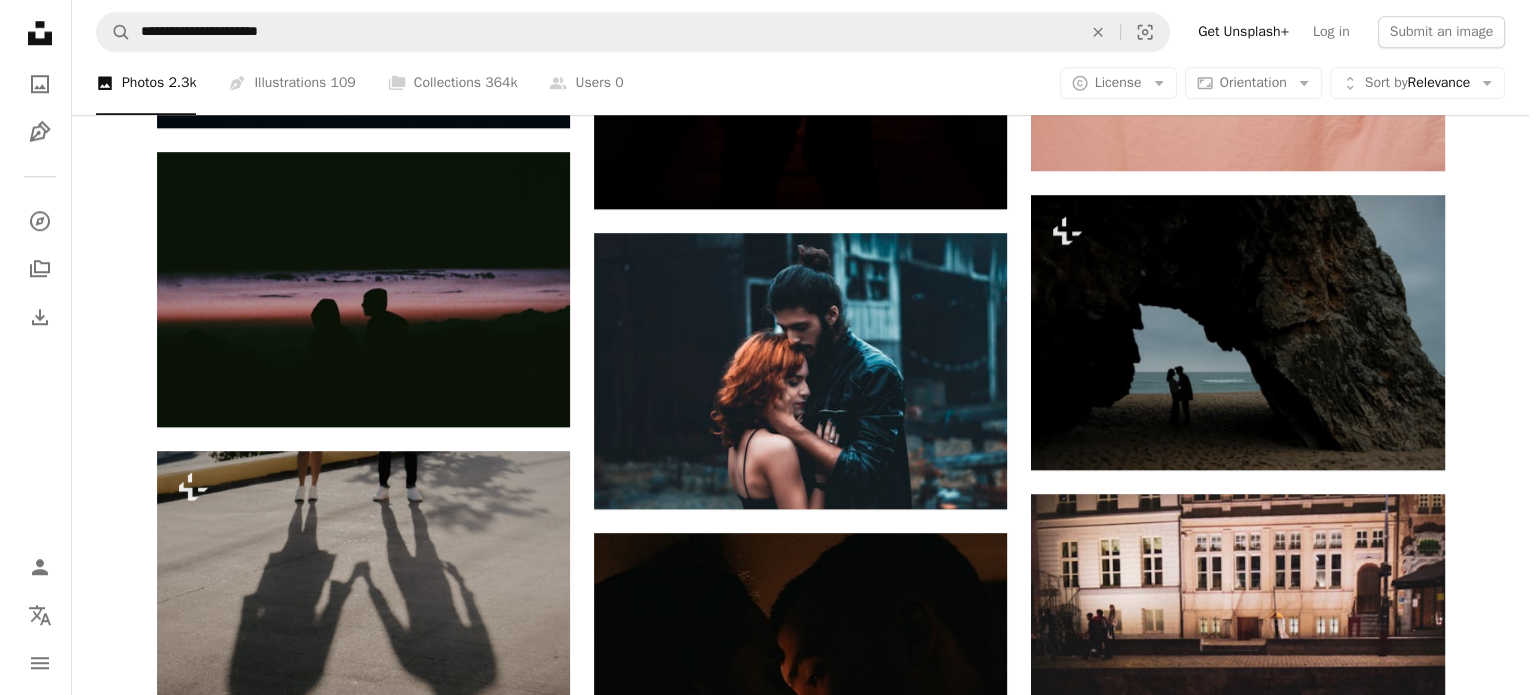 scroll, scrollTop: 1824, scrollLeft: 0, axis: vertical 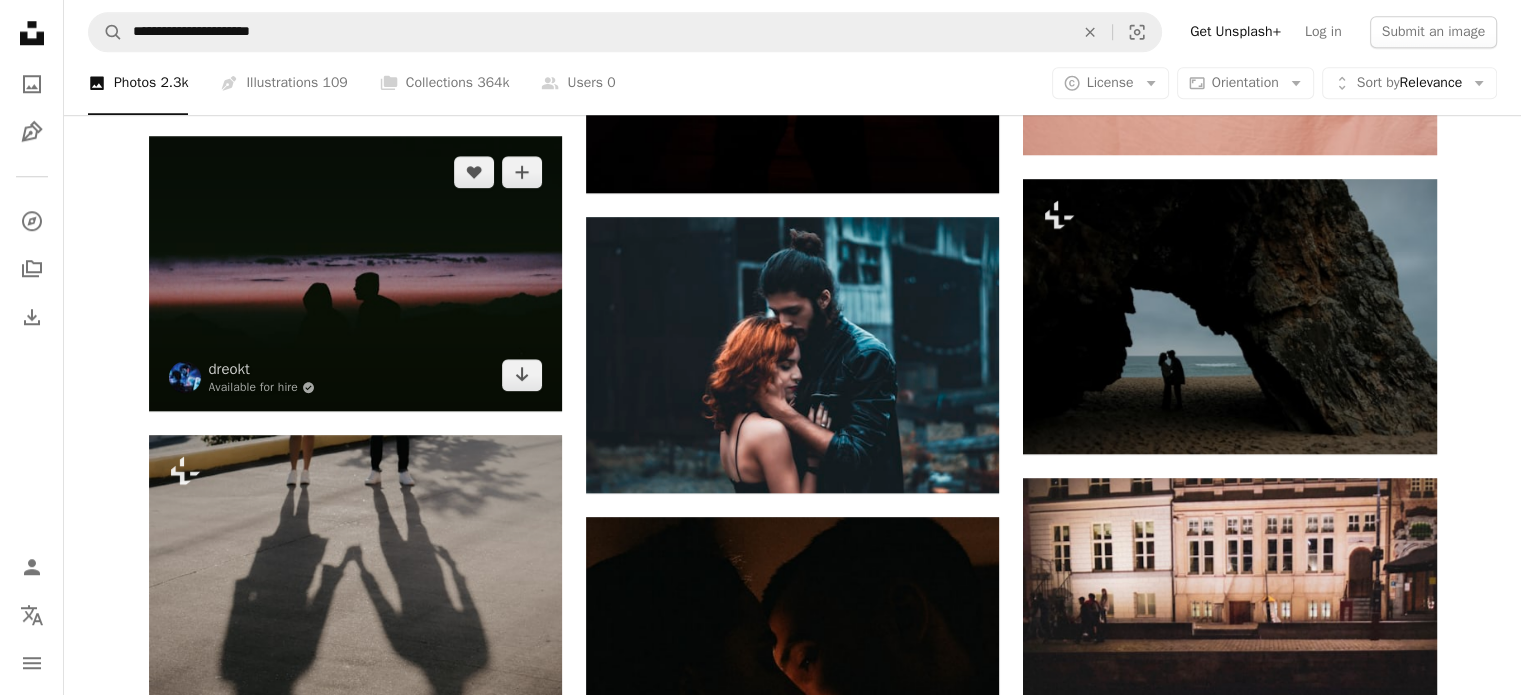 click at bounding box center [355, 273] 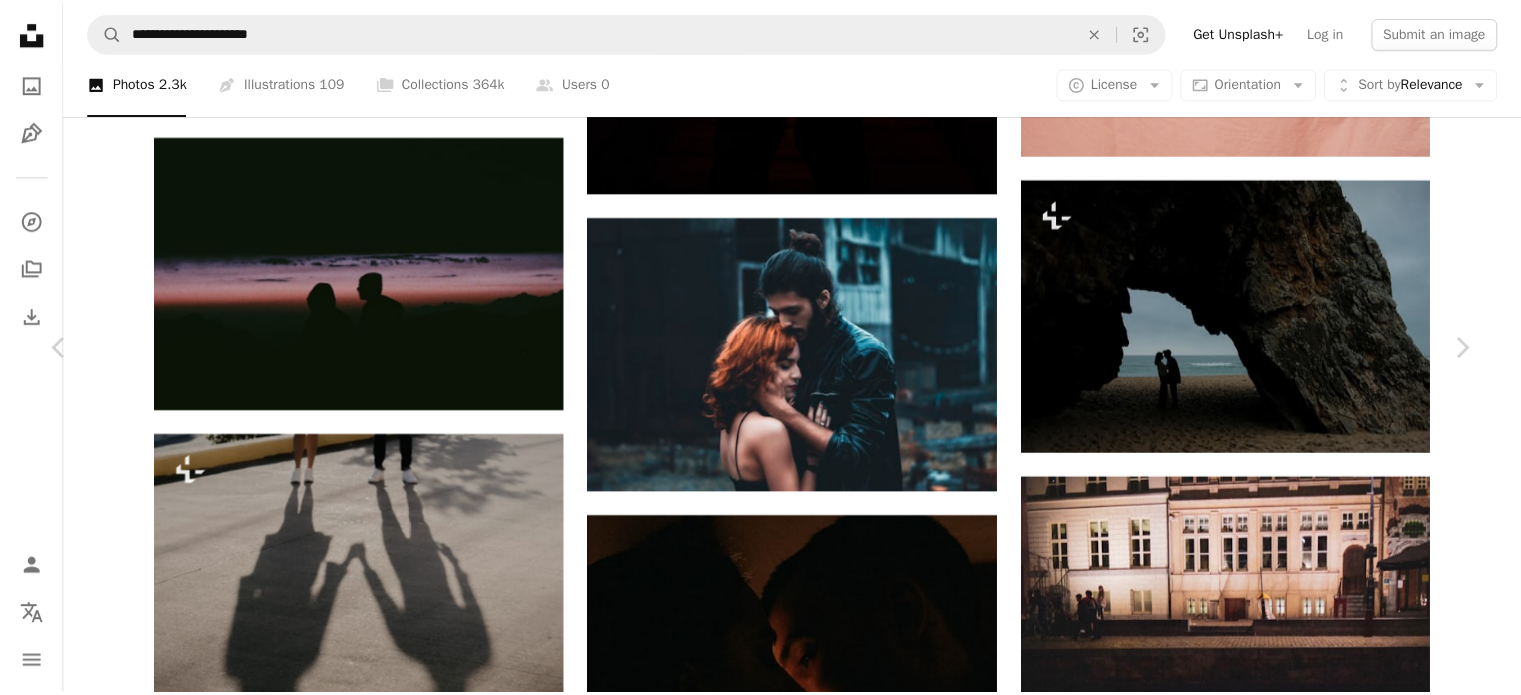 scroll, scrollTop: 2730, scrollLeft: 0, axis: vertical 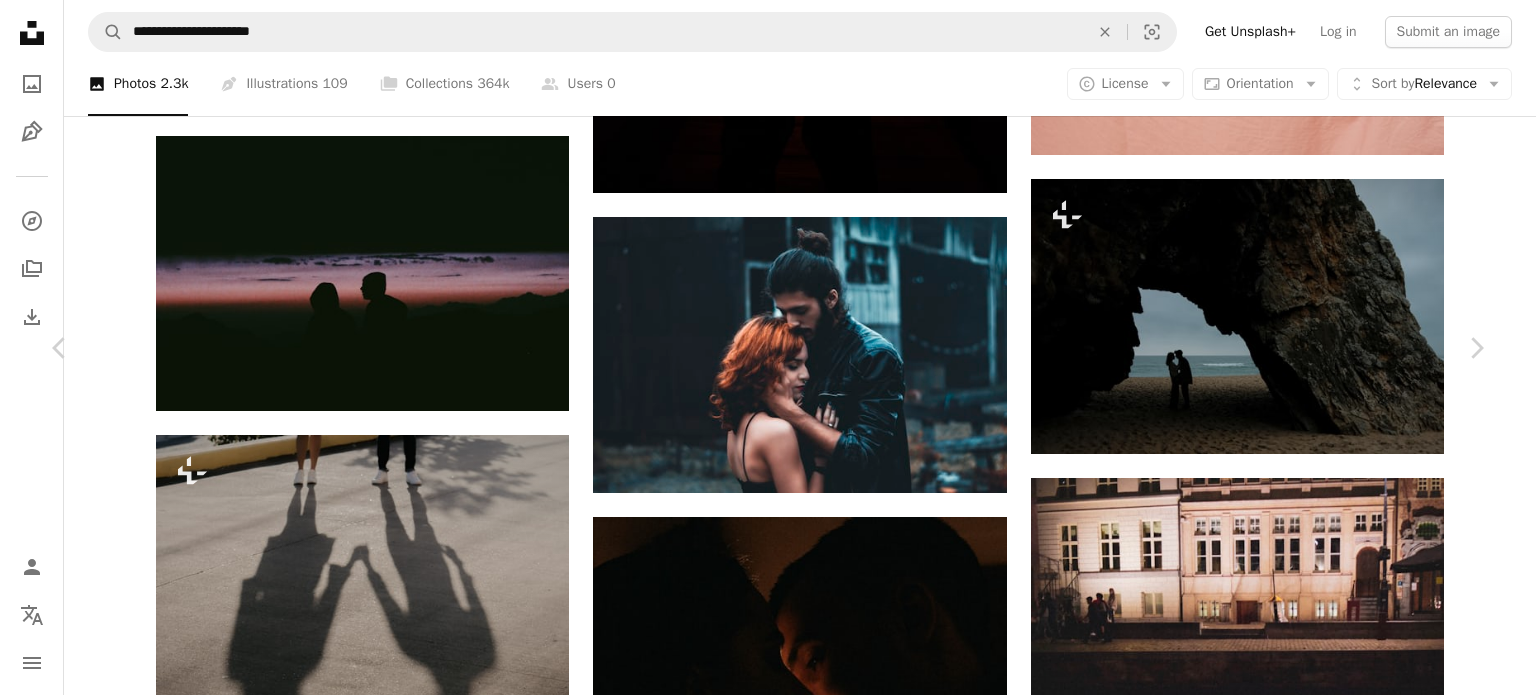click on "An X shape" at bounding box center [20, 20] 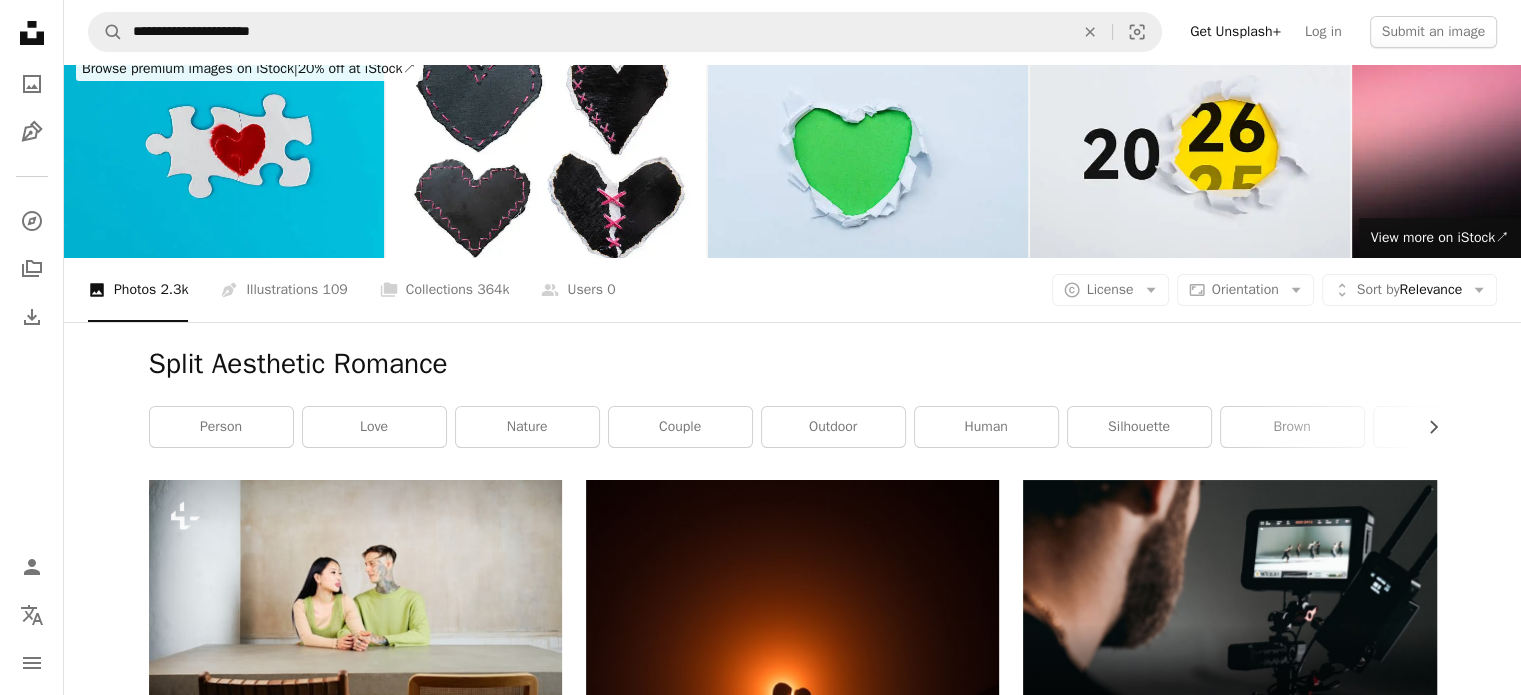 scroll, scrollTop: 0, scrollLeft: 0, axis: both 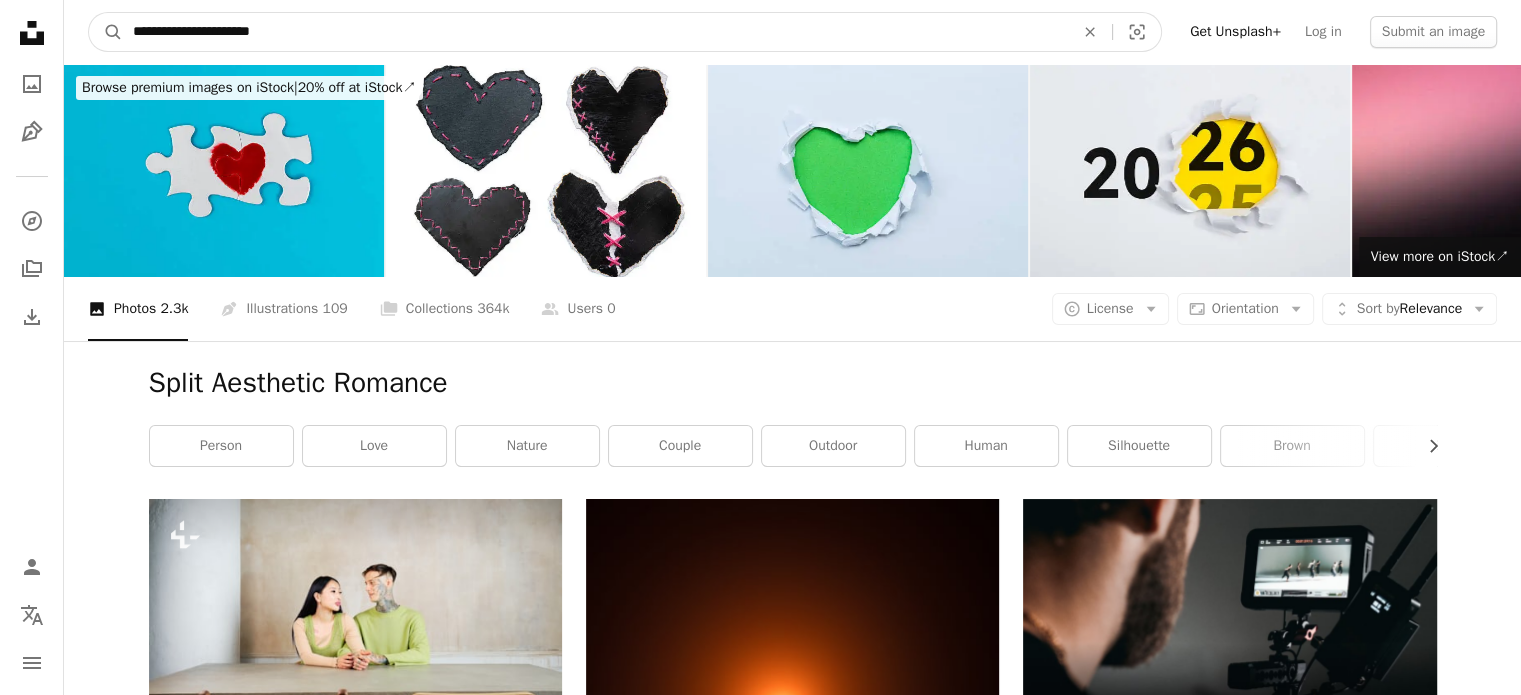 drag, startPoint x: 299, startPoint y: 37, endPoint x: 82, endPoint y: 30, distance: 217.11287 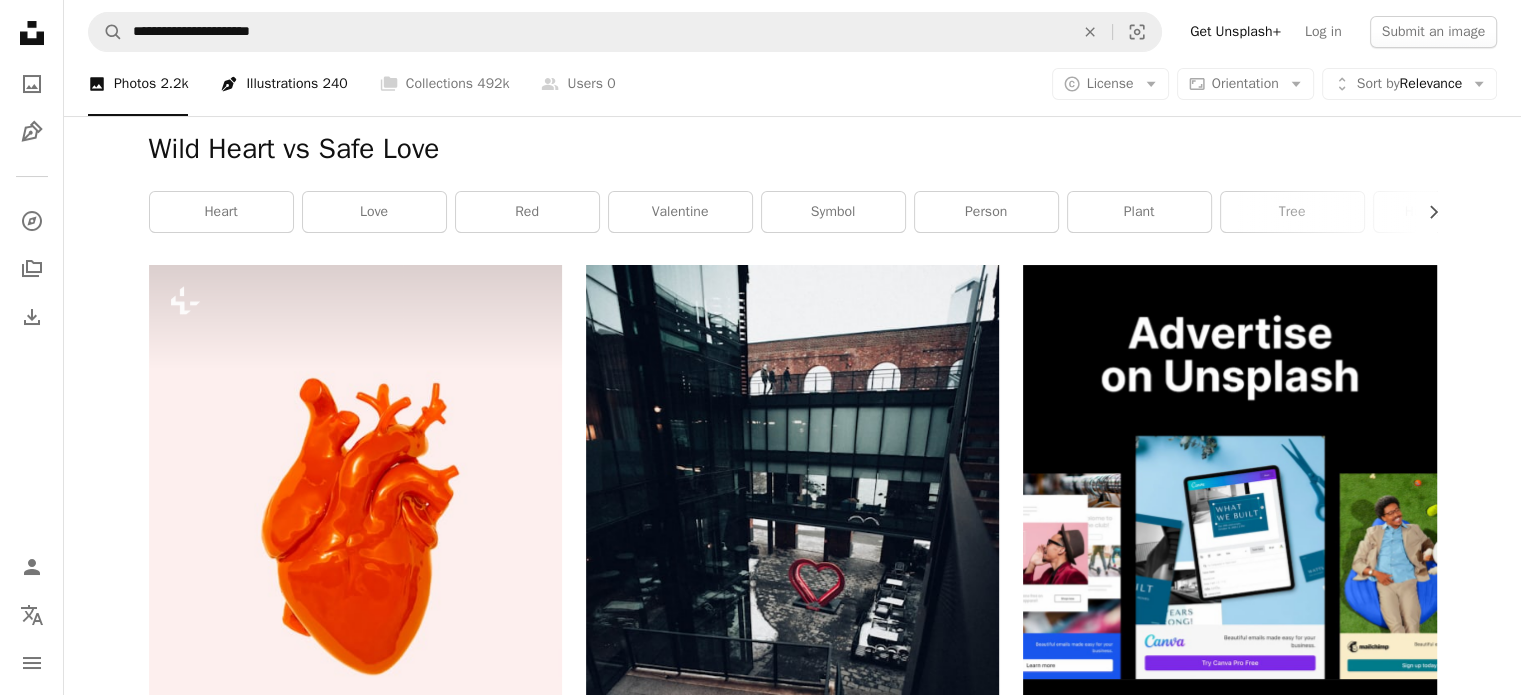 scroll, scrollTop: 0, scrollLeft: 0, axis: both 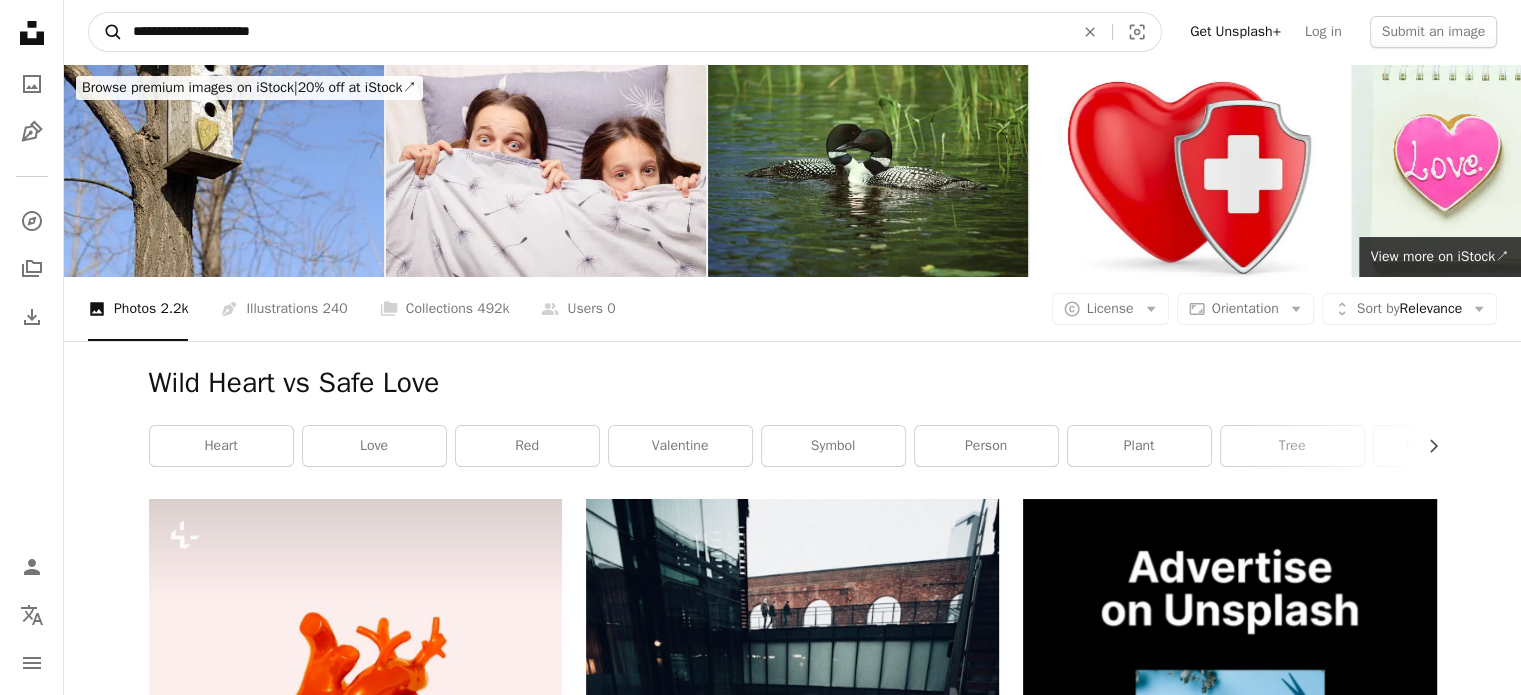 drag, startPoint x: 305, startPoint y: 21, endPoint x: 104, endPoint y: 12, distance: 201.20139 